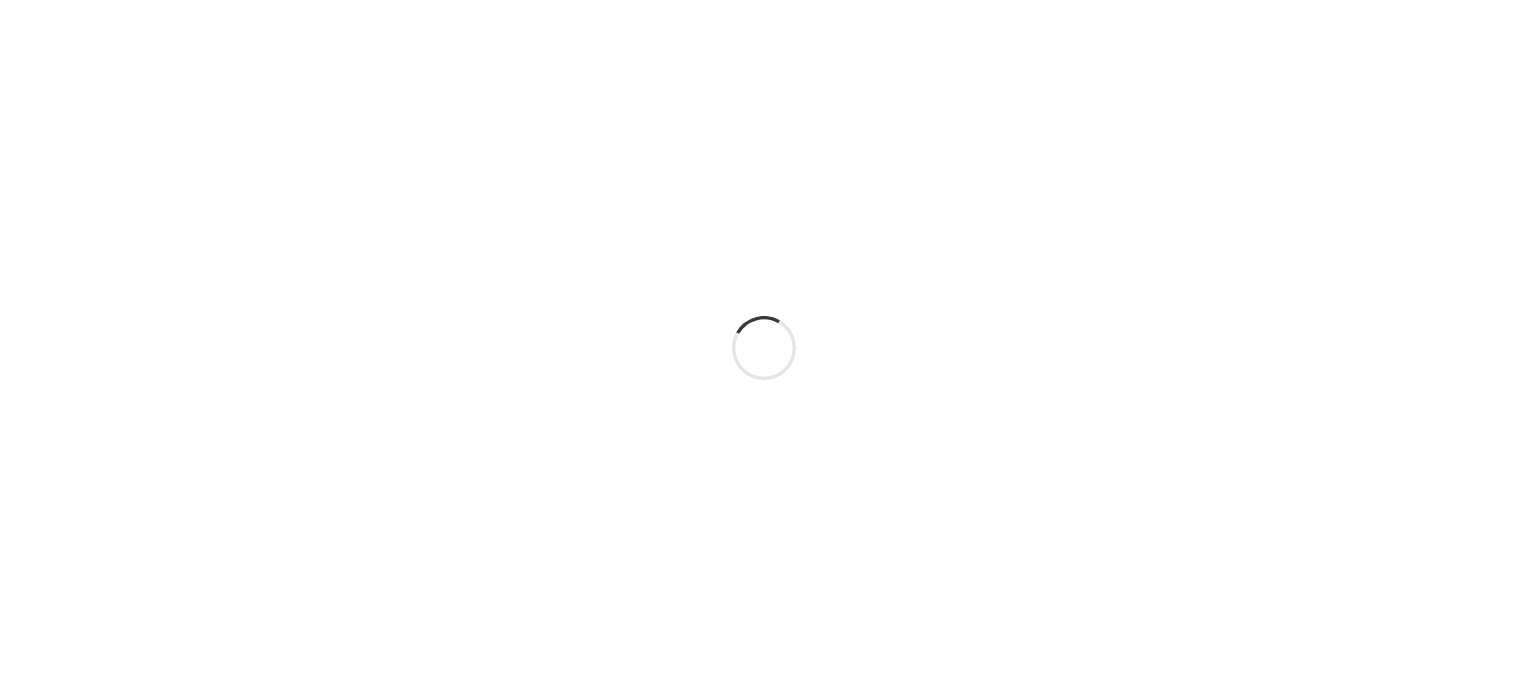scroll, scrollTop: 0, scrollLeft: 0, axis: both 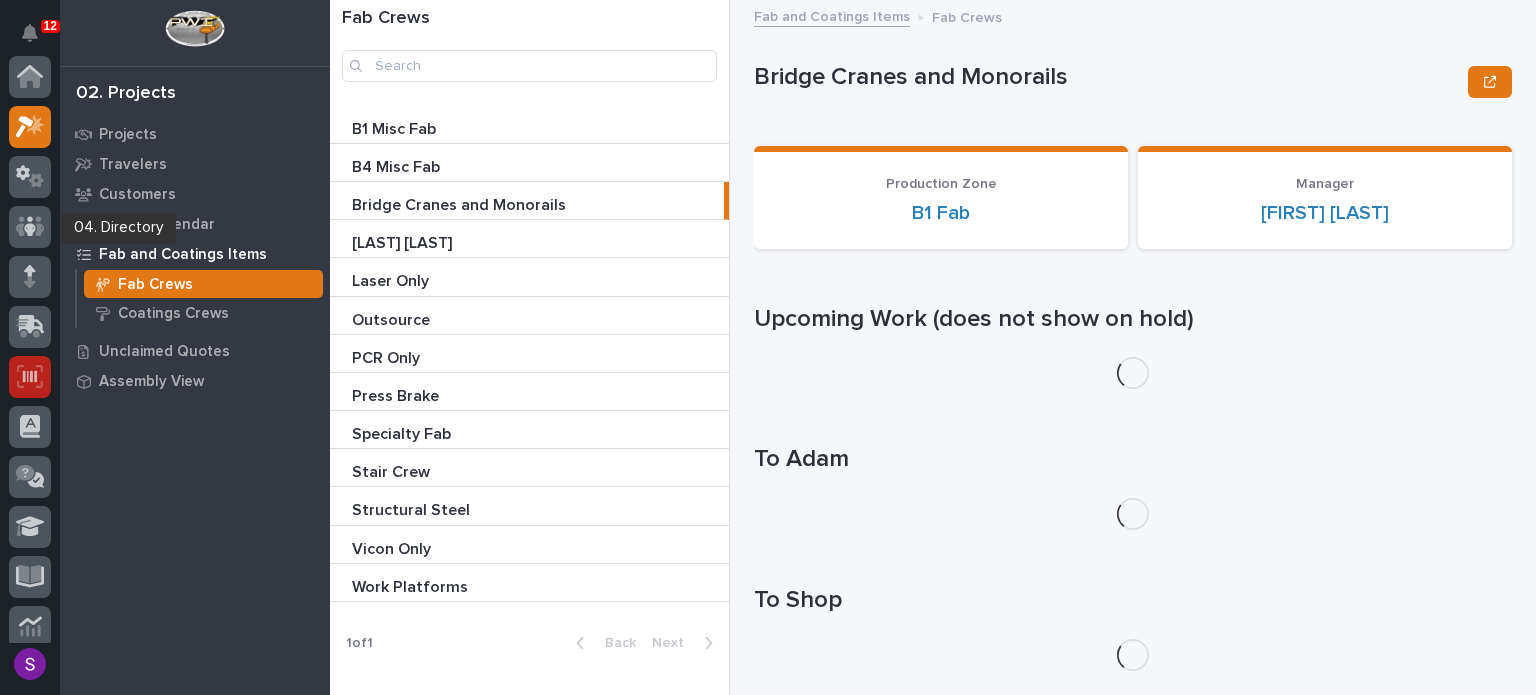 click at bounding box center (30, 376) 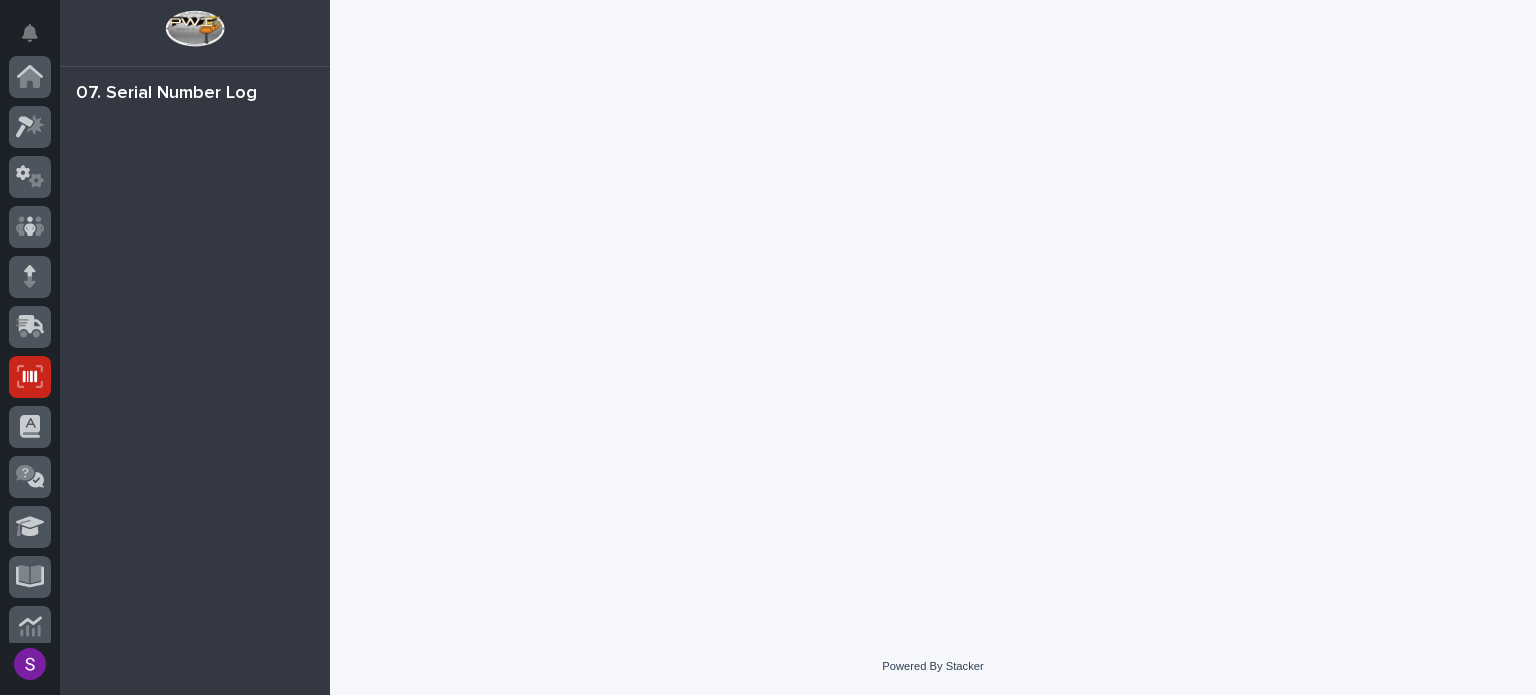 scroll, scrollTop: 300, scrollLeft: 0, axis: vertical 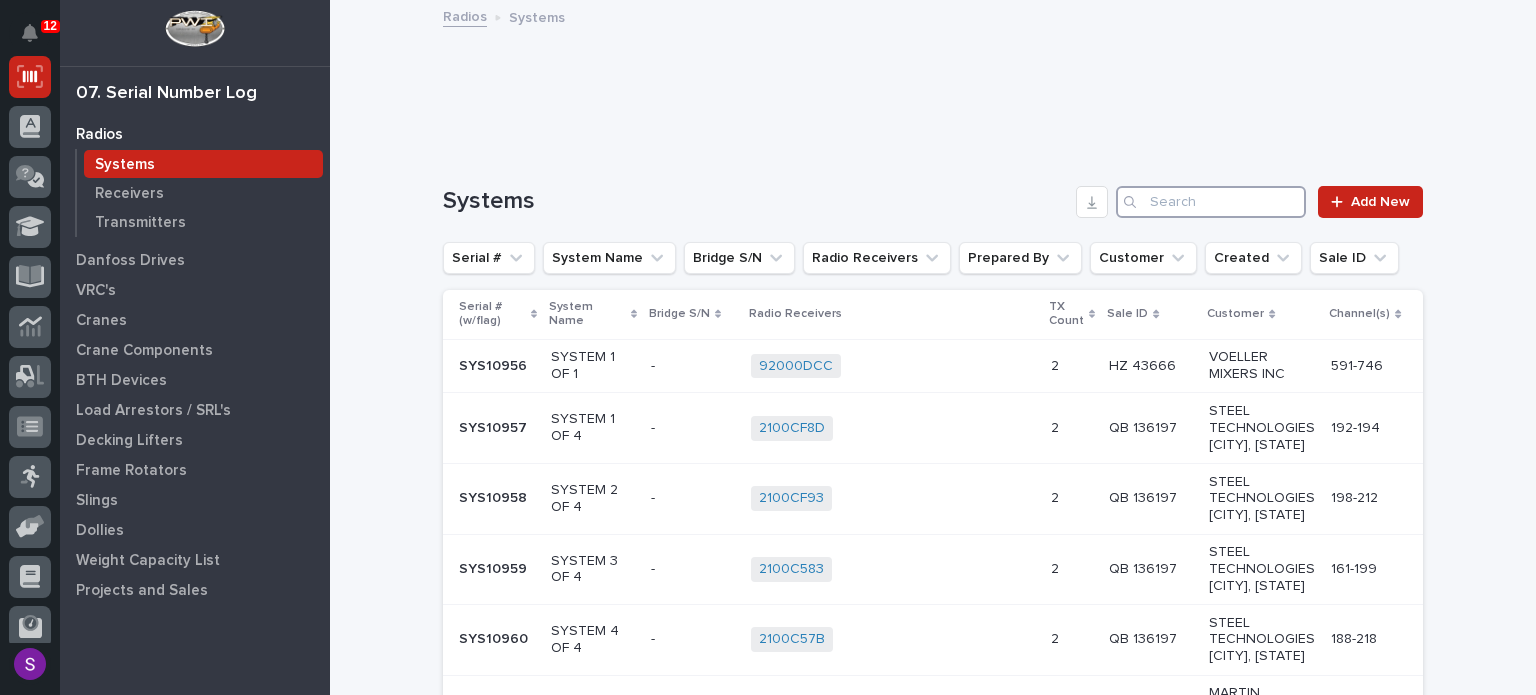 drag, startPoint x: 1155, startPoint y: 197, endPoint x: 1535, endPoint y: 497, distance: 484.14874 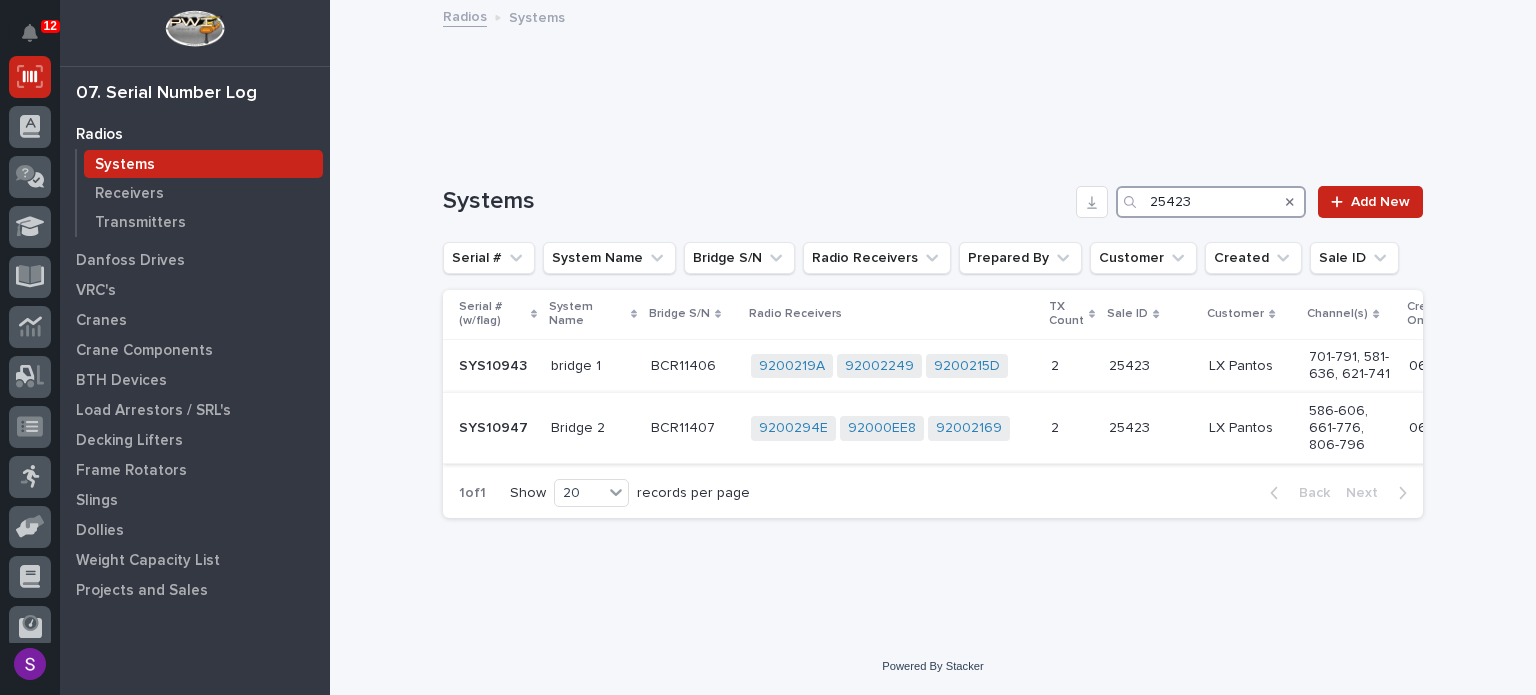 type on "25423" 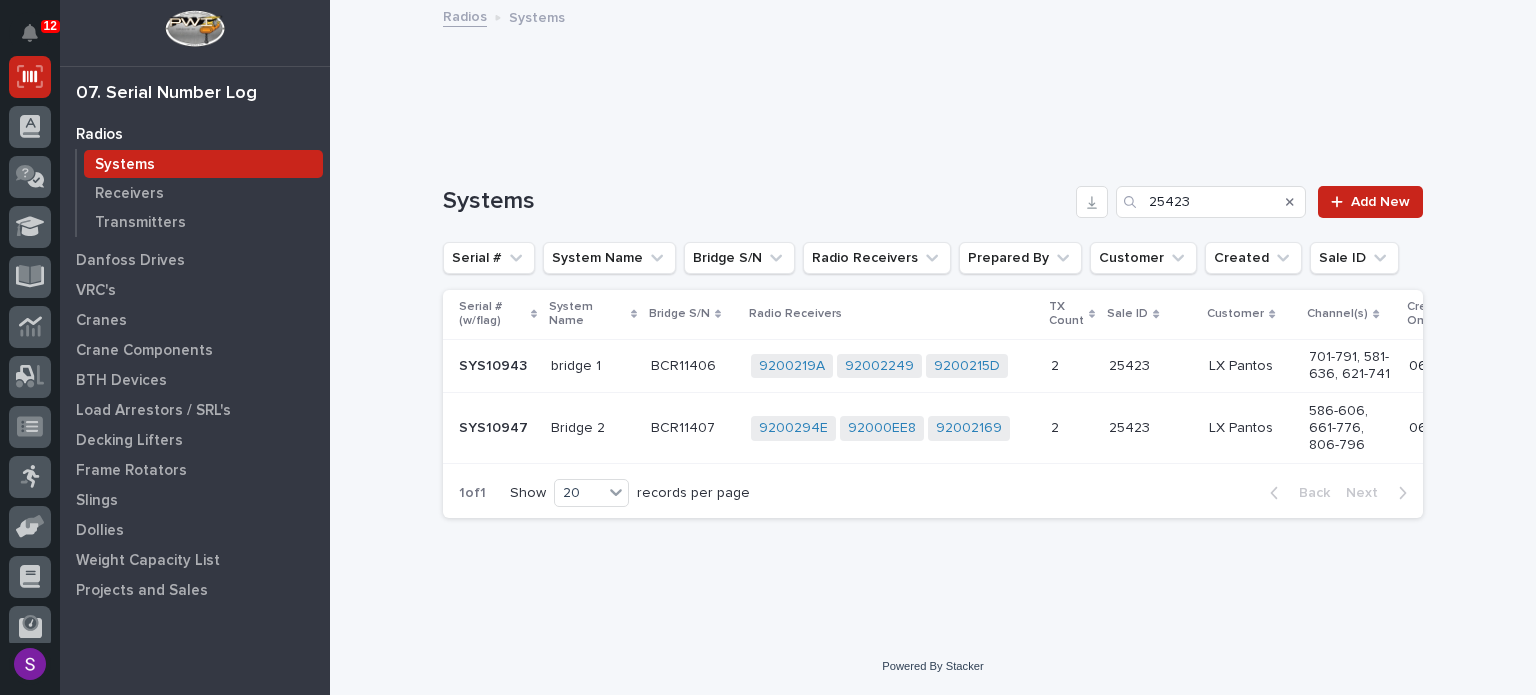 click on "BCR11407 BCR11407" at bounding box center [693, 366] 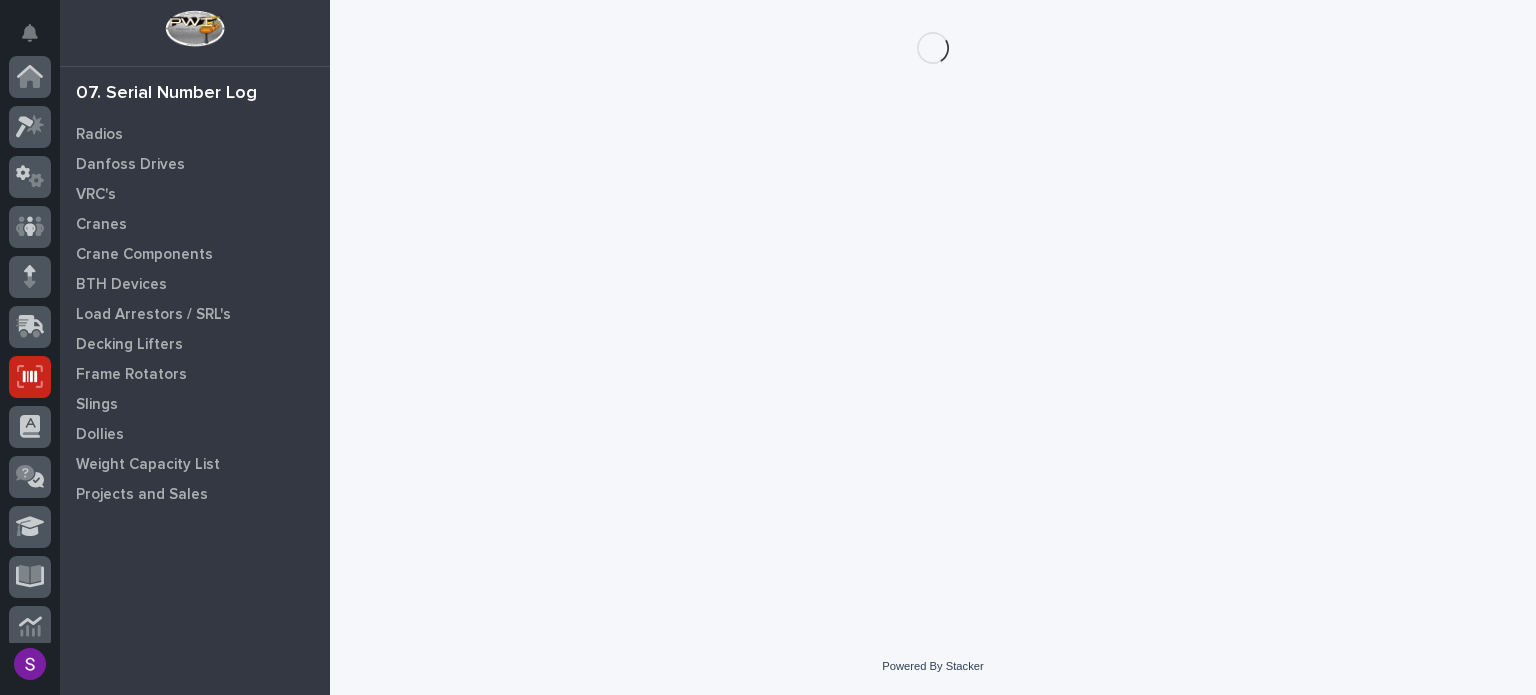 scroll, scrollTop: 300, scrollLeft: 0, axis: vertical 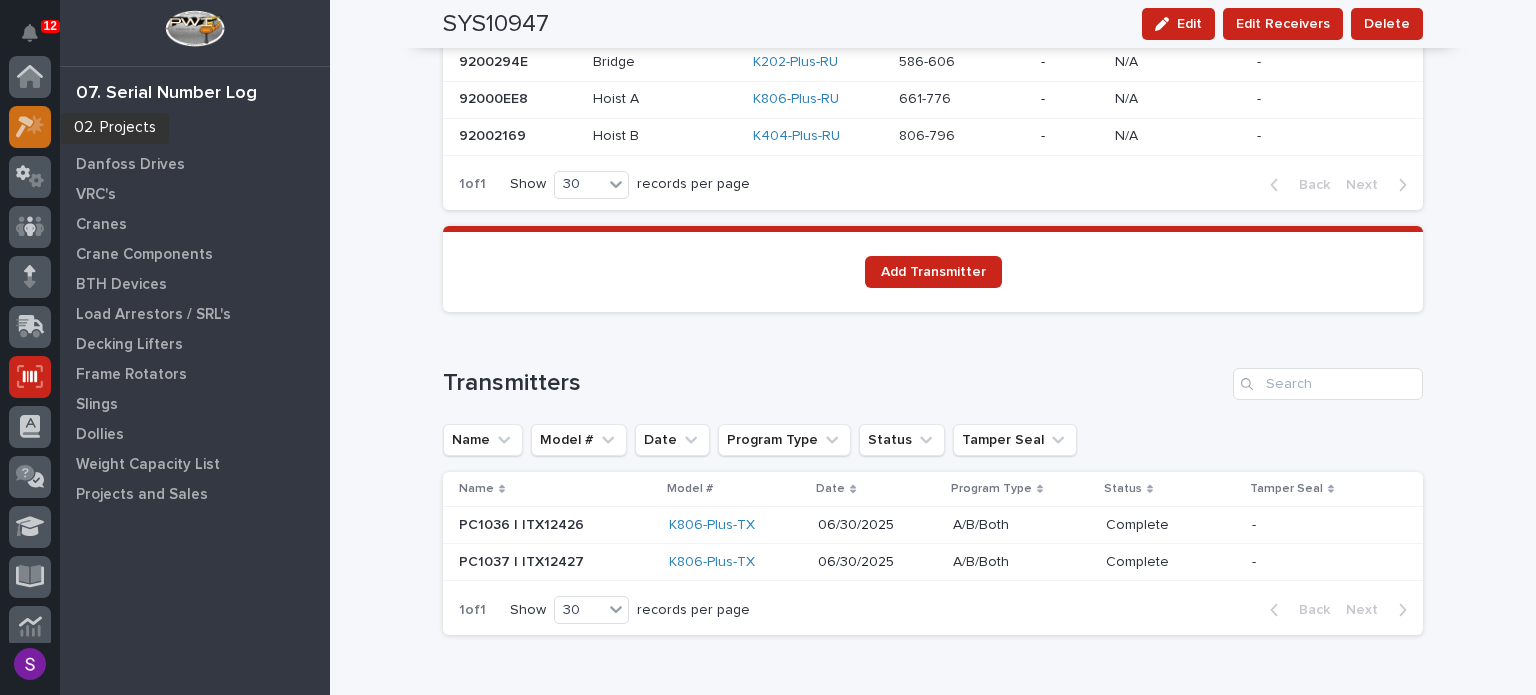 click at bounding box center (25, 127) 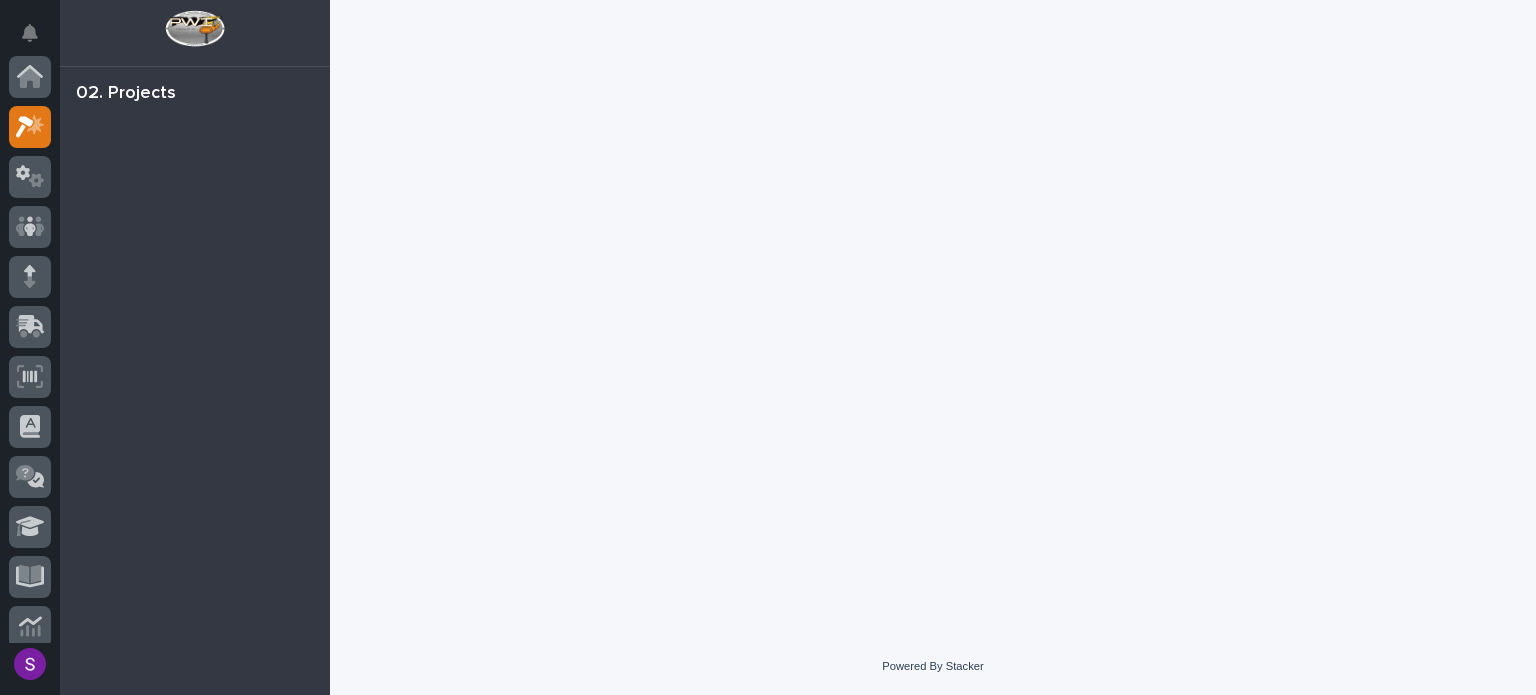 scroll, scrollTop: 50, scrollLeft: 0, axis: vertical 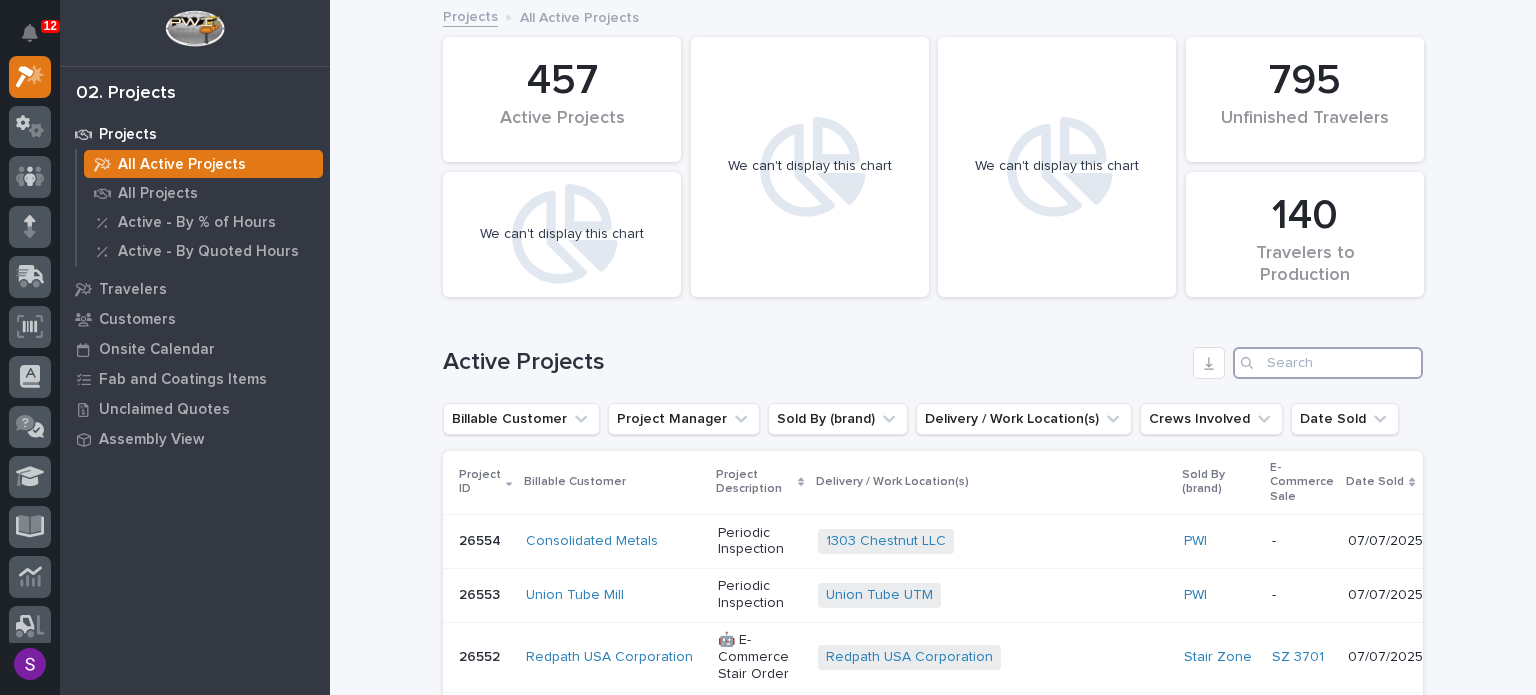 click at bounding box center [1328, 363] 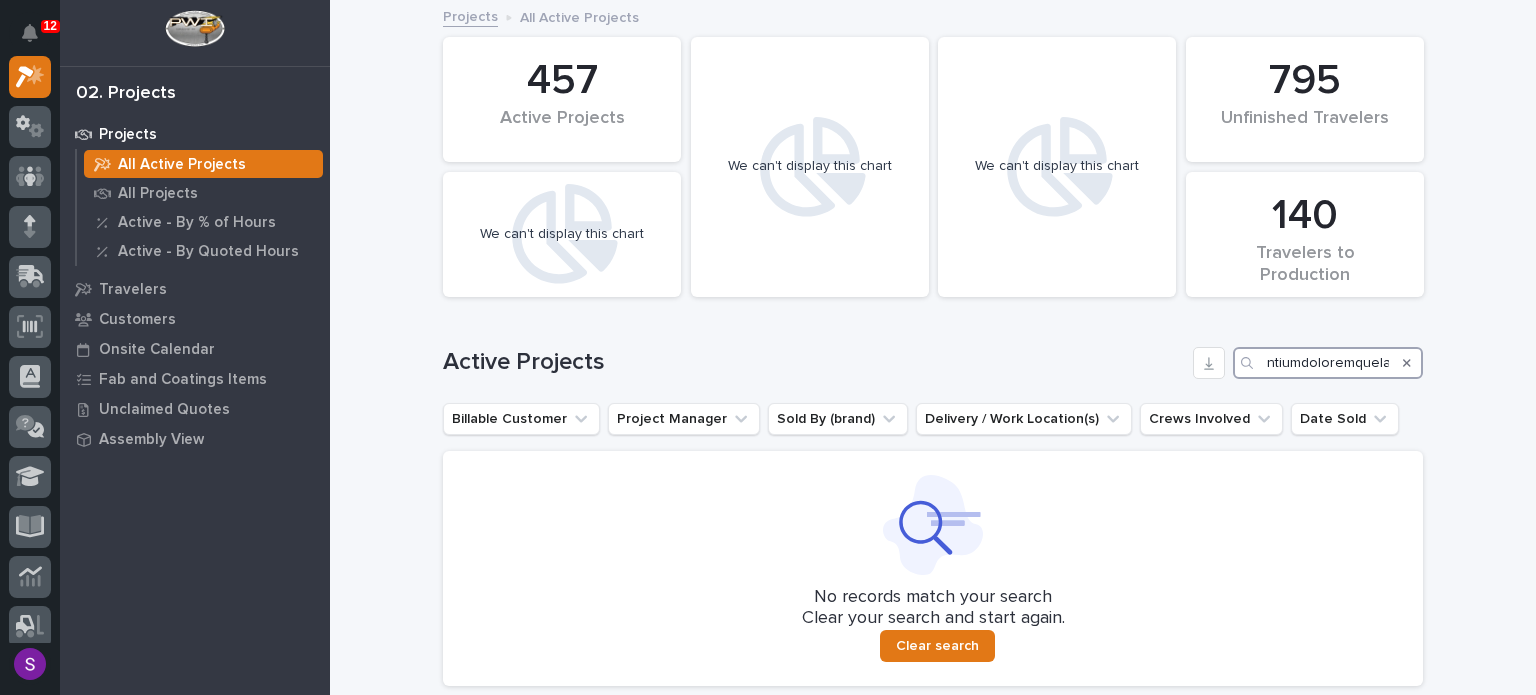 type on "loremipsumdolorsitametconsecteturadipiscingelitseddoeiusmodtemporincididuntutlaboreetdoloremagnaaliquaenimadminimveniamquisnostrudexercitationullamcolaborisnisialiquipexeacommodoconsequatduisauteirureinreprehenderitvoluptatevelitessecillumfugiatnullapariaturexcepteursintoccaecatcupidatatnonproidentsuntculpaquiofficiadeseruntmollitanimidestlaborumperspiciatisundeomnisistenatuserrorvoluptatemaccusantiumdoloremquelaudantiumtotamremaperiameaqueipsaquaeabilloinventoreveritatisquasiarchitectobeataevitaedictaexplicabonemoenimipsamquiavoluptasaspernaturautoditfugitconsequunturmagnidoloreseosrationesequinesciuntnequeporroquisquamdoloremadipiscinumquameiusmoditemporainciduntmagnamquaeratetiamminussolutanobiseligendioptiocumquenihilimpeditquoplaceatfacerepossimusassumendarepellendustemporibusautemquibusdamofficiisdebitisrerumnecessitatibussaepeevenietvoluptatesrepudiandaerecusandaeitaqueearumhictenetursapientedelectusreiciendisvoluptatibusmaioresaliasperferendisdoloribusasperioresrepellatminimnostrumexercitationemull..." 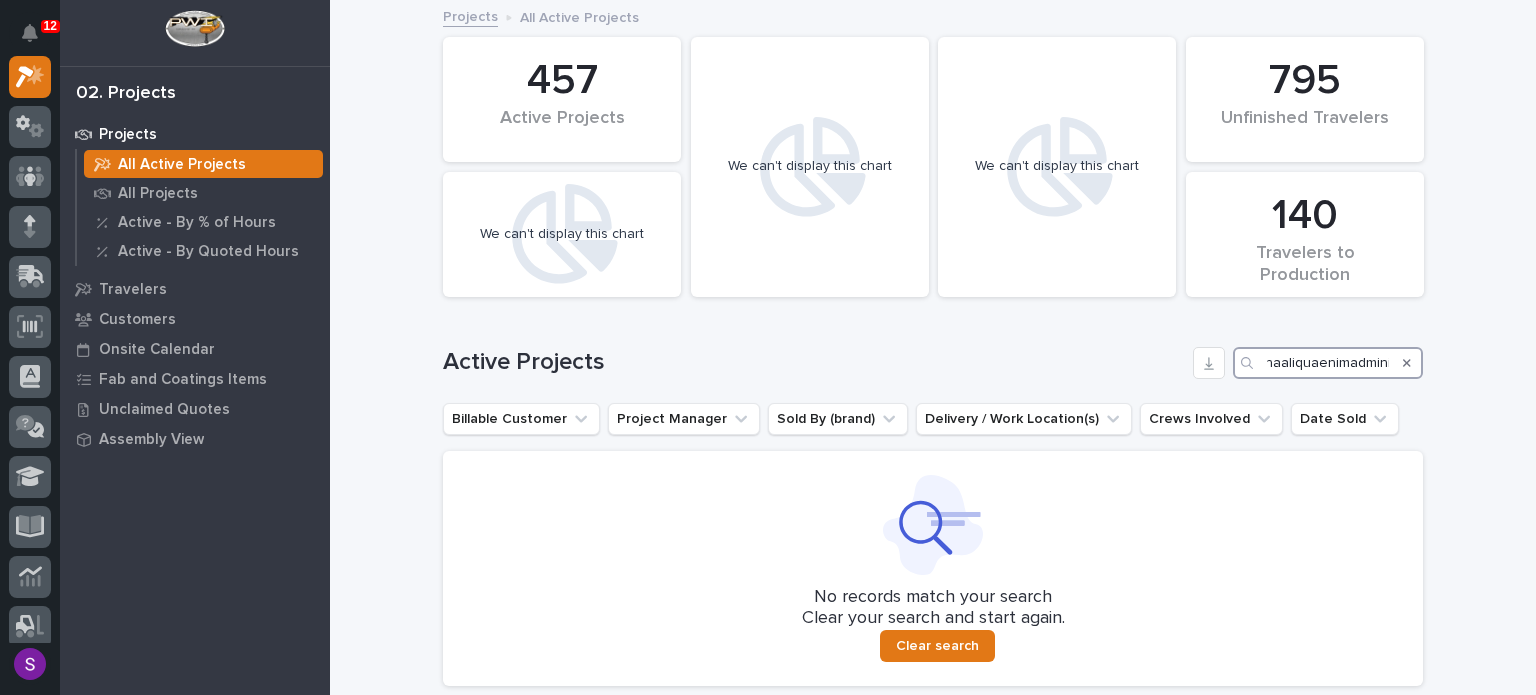 scroll, scrollTop: 0, scrollLeft: 26570, axis: horizontal 